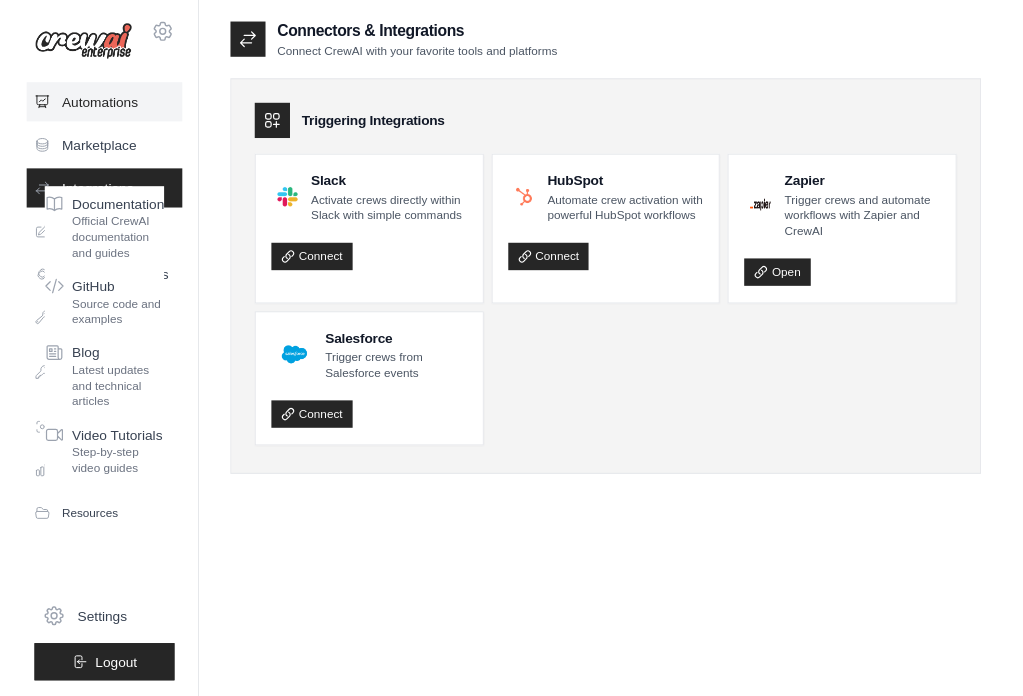 scroll, scrollTop: 0, scrollLeft: 0, axis: both 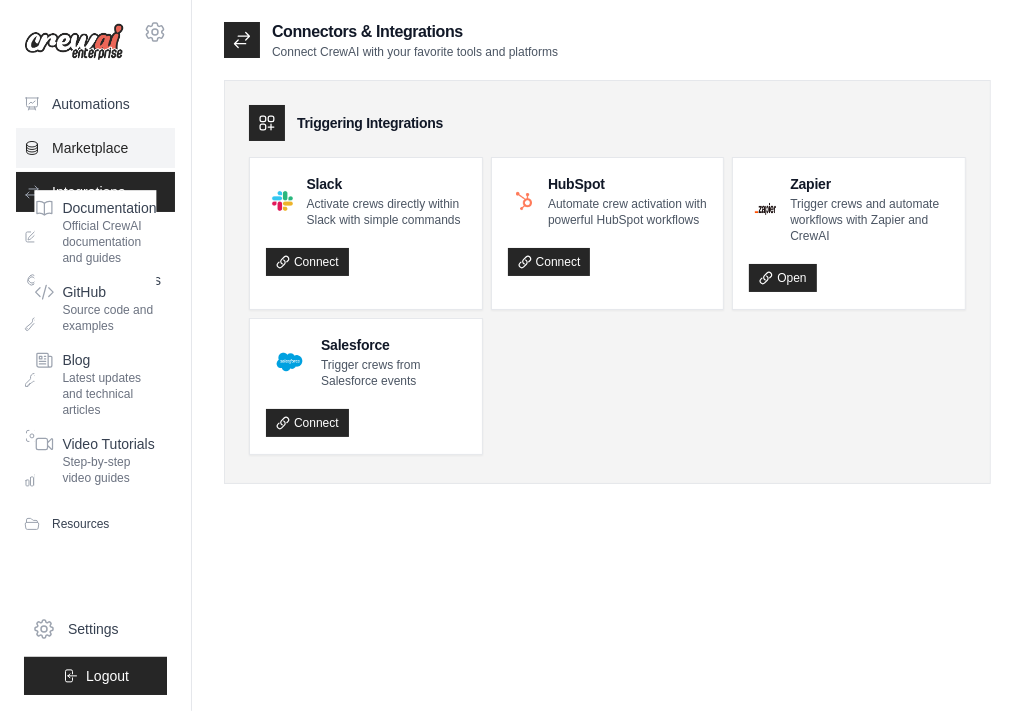 click on "Marketplace" at bounding box center (95, 148) 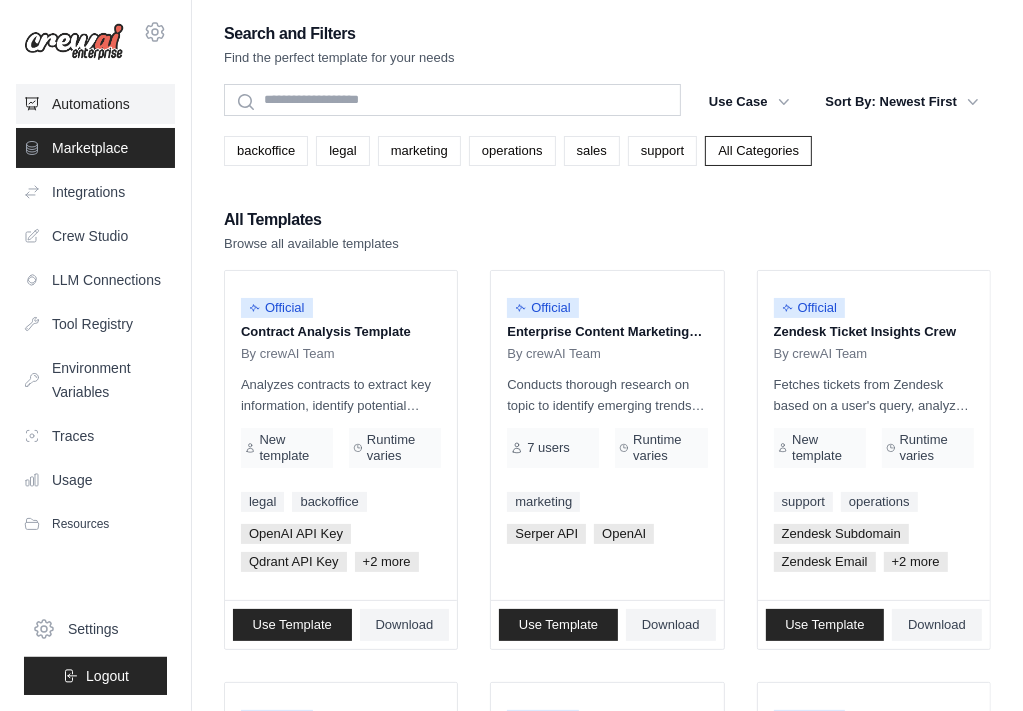 click on "Automations" at bounding box center [95, 104] 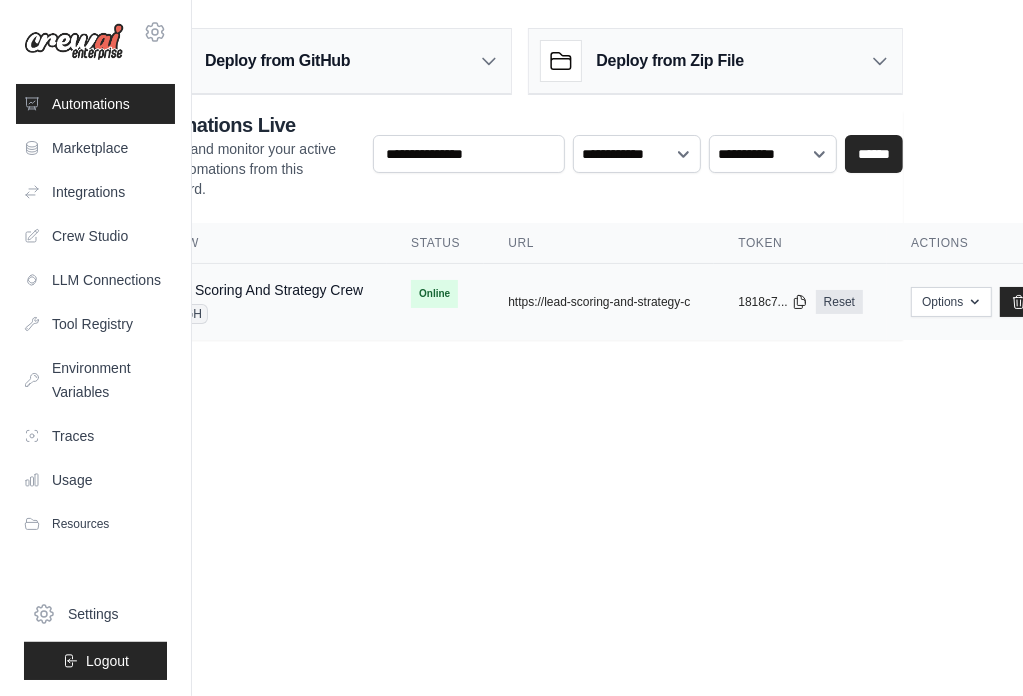 scroll, scrollTop: 0, scrollLeft: 269, axis: horizontal 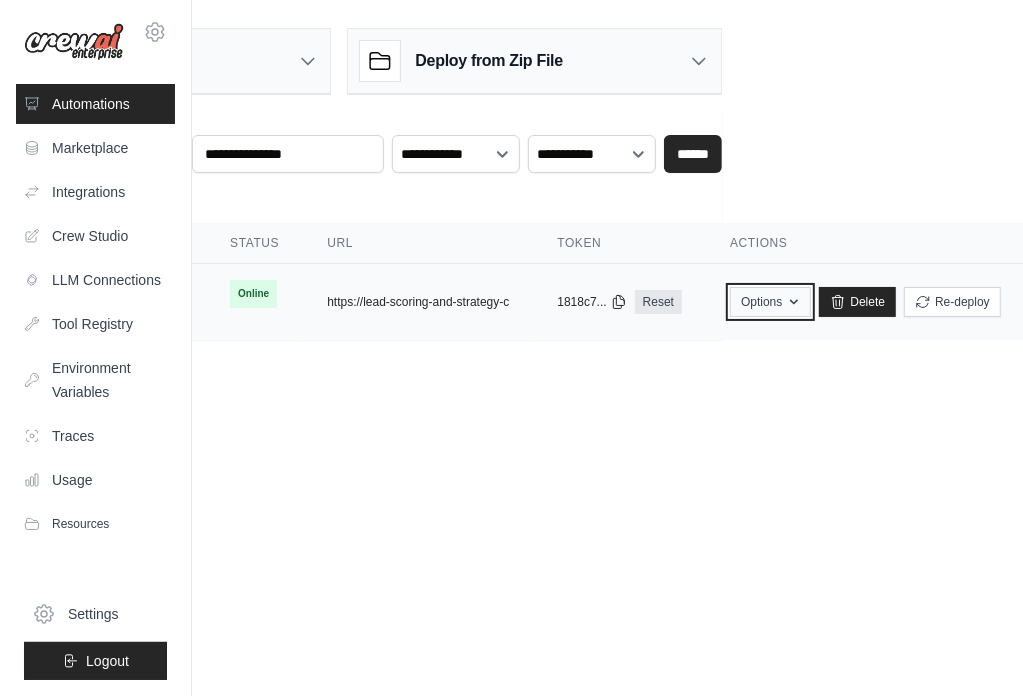 click on "Options" at bounding box center (770, 302) 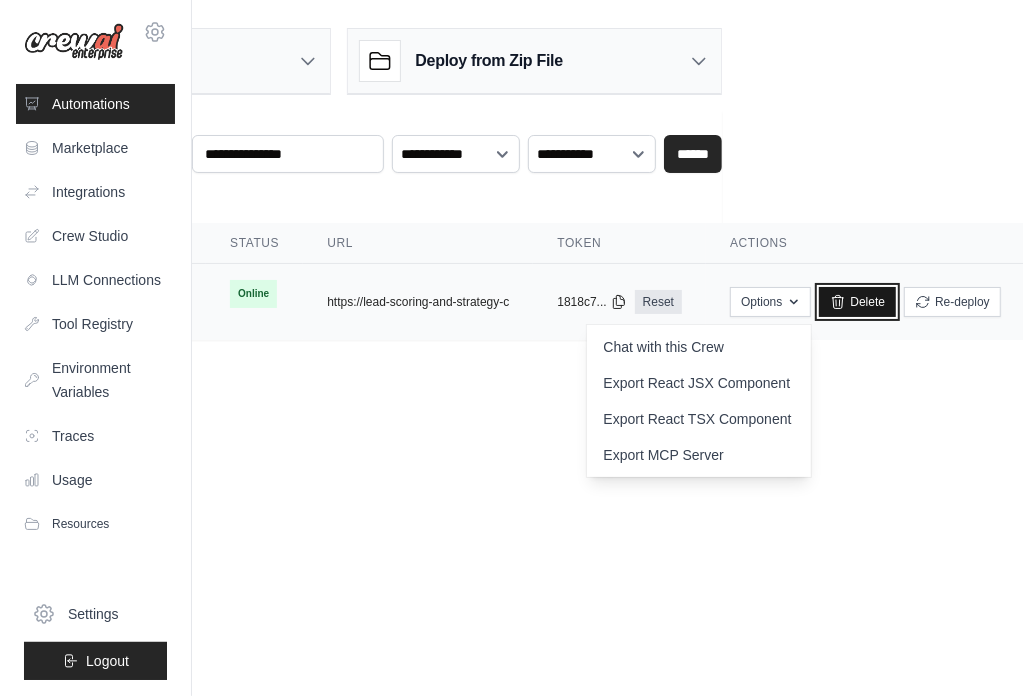 click on "Delete" at bounding box center (857, 302) 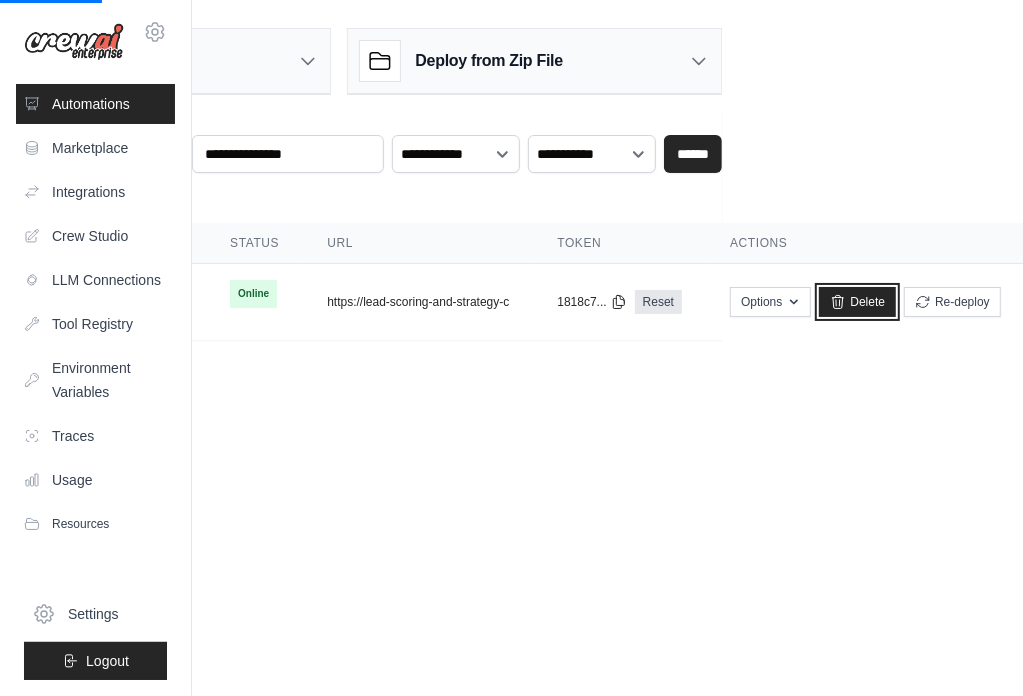 scroll, scrollTop: 0, scrollLeft: 0, axis: both 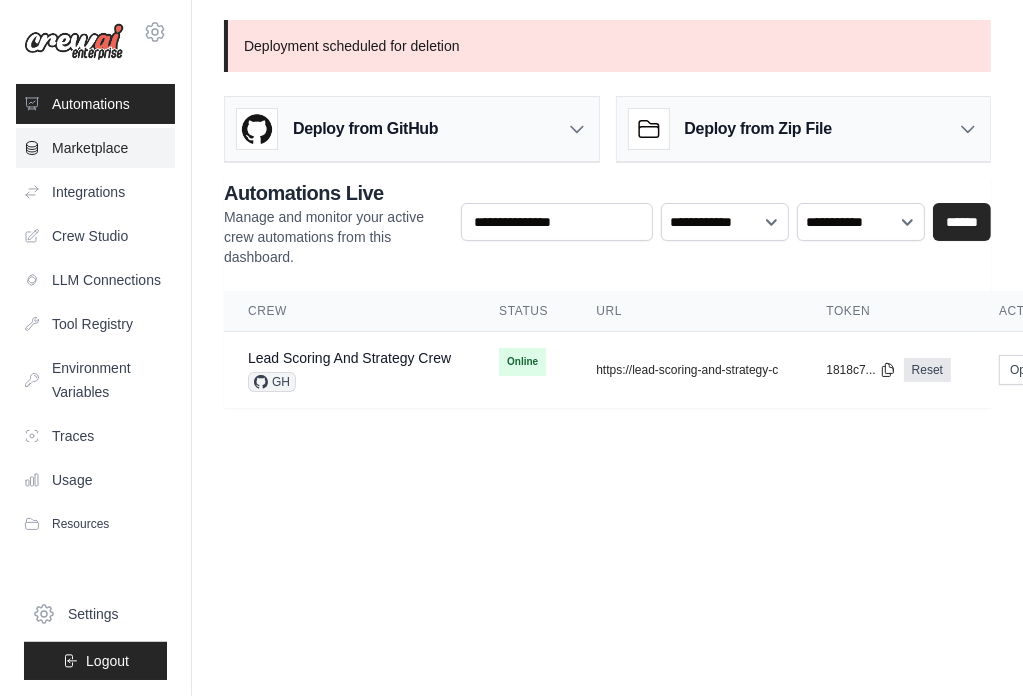 click on "Marketplace" at bounding box center [95, 148] 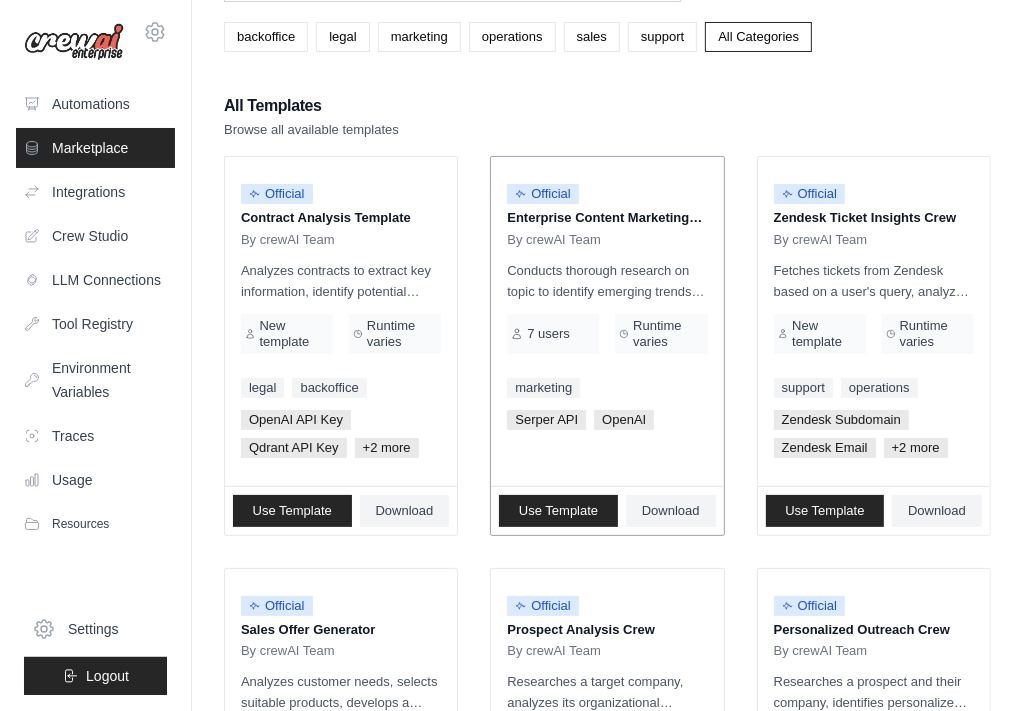scroll, scrollTop: 116, scrollLeft: 0, axis: vertical 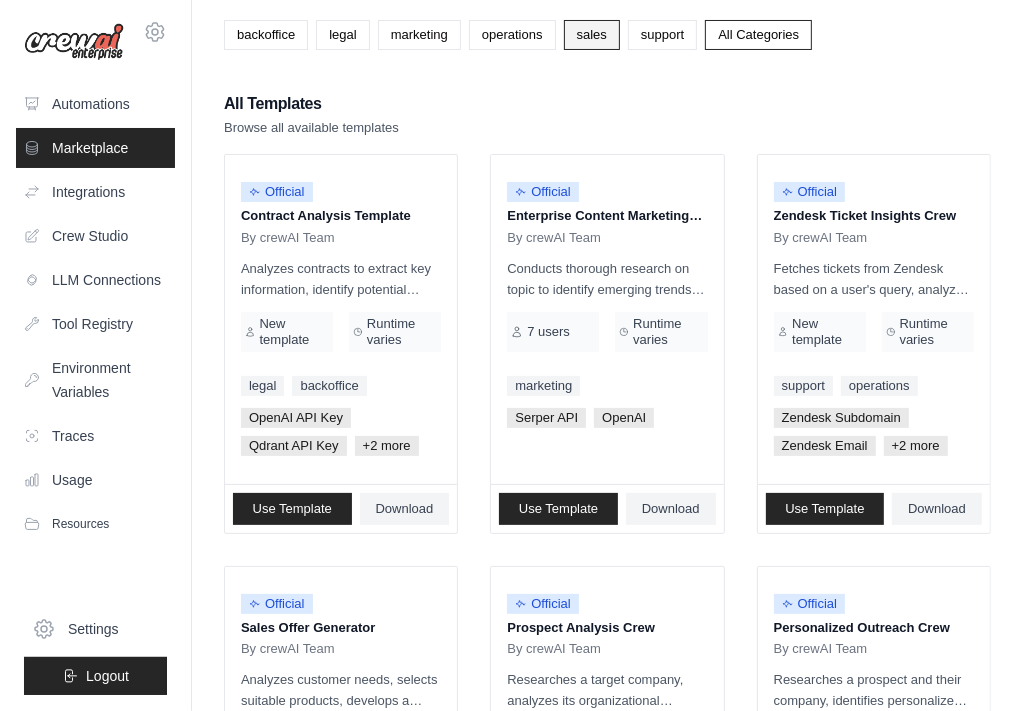 drag, startPoint x: 441, startPoint y: 342, endPoint x: 581, endPoint y: 45, distance: 328.3428 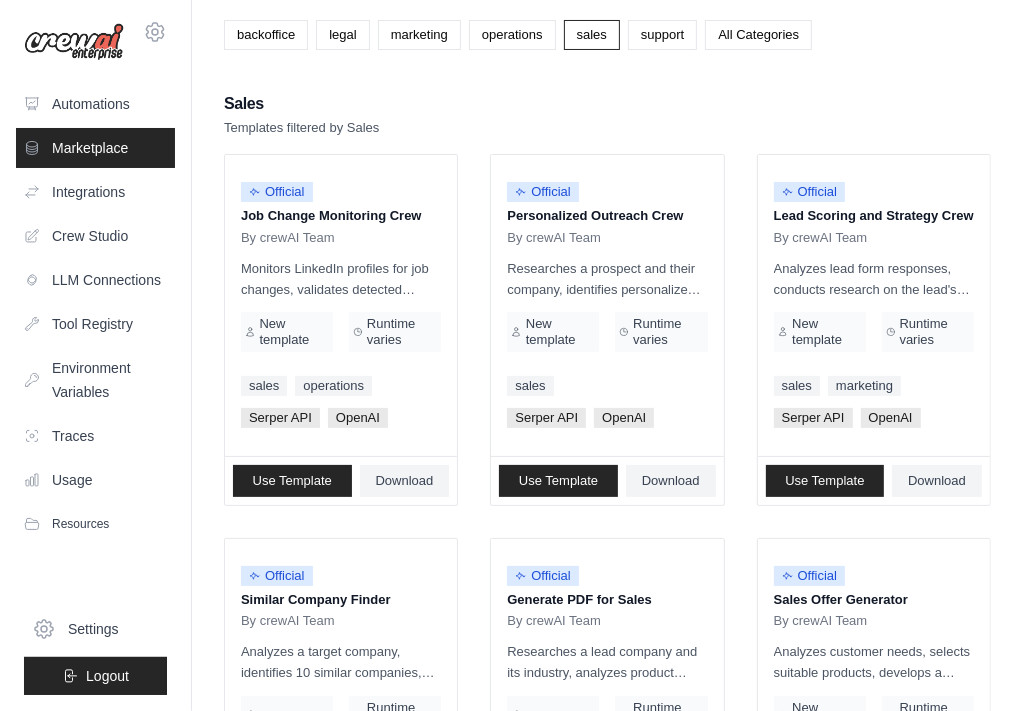 scroll, scrollTop: 0, scrollLeft: 0, axis: both 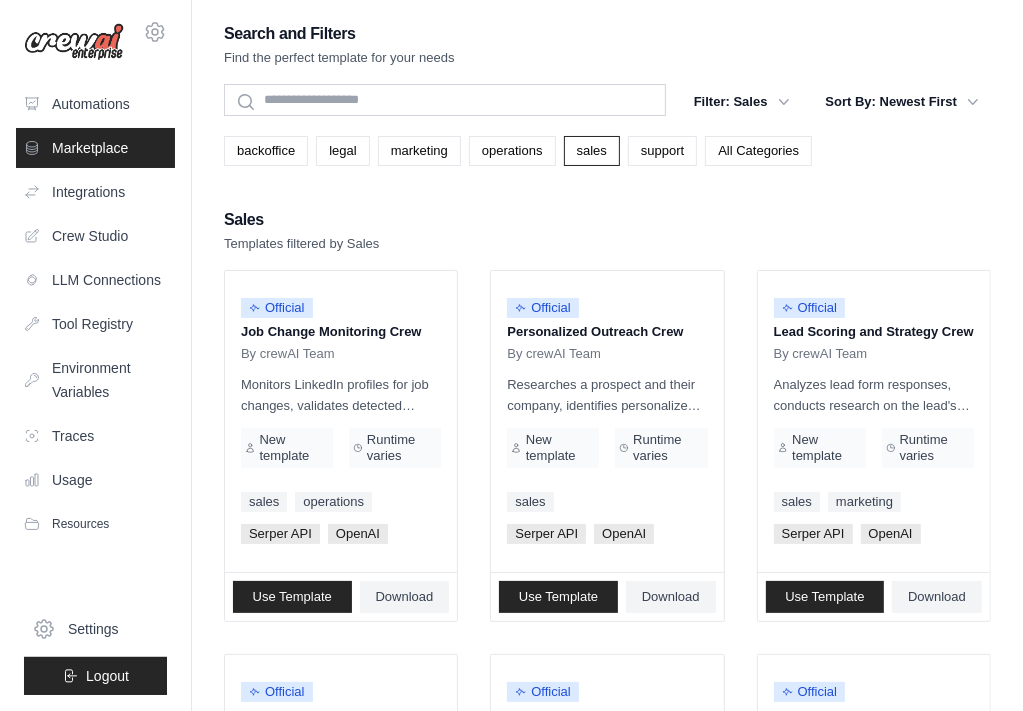 click on "Search and Filters
Find the perfect template for your needs" at bounding box center [607, 44] 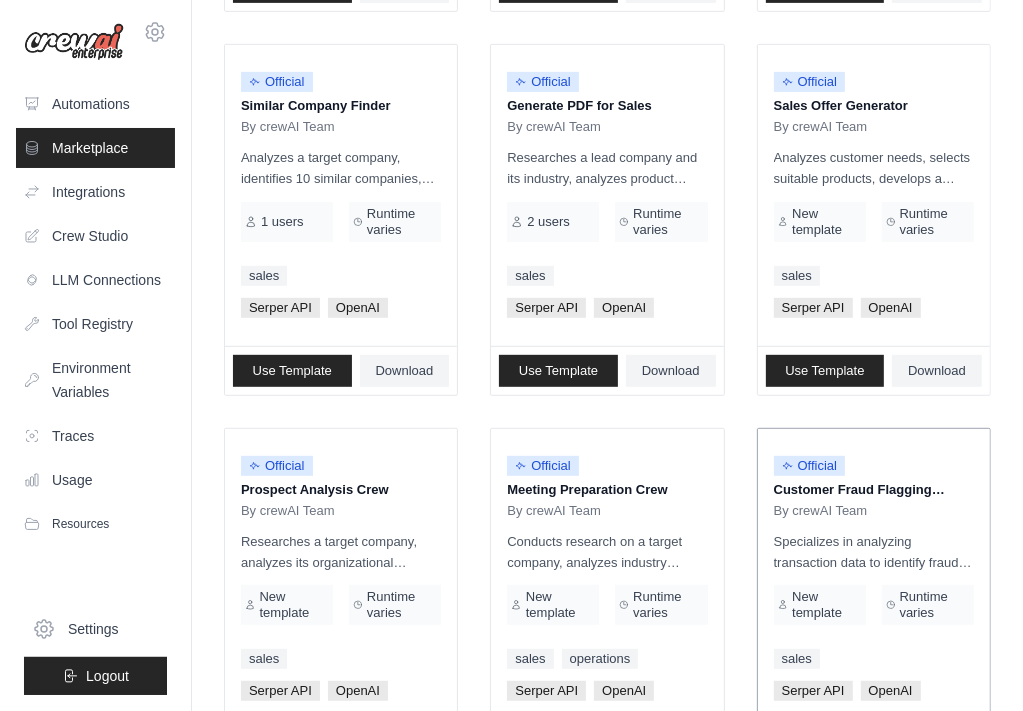 scroll, scrollTop: 691, scrollLeft: 0, axis: vertical 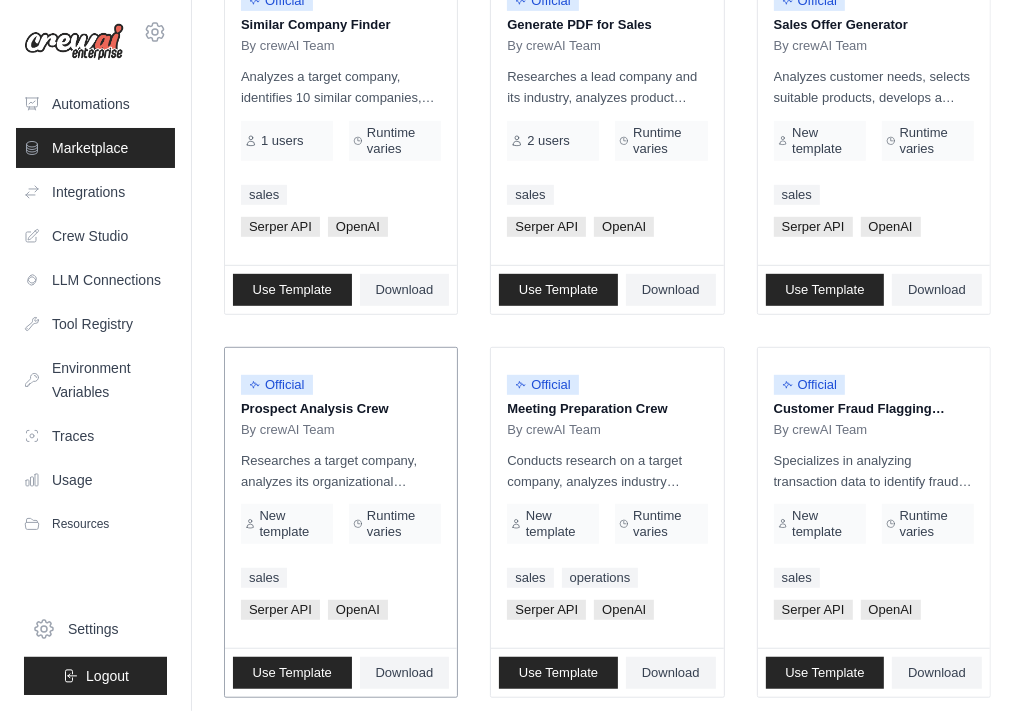 click on "Researches a target company, analyzes its organizational structure, identifies key contacts, and develops an approach strategy. Outputs include a company overview, a list of key decision-makers, and a tailored outreach strategy, all formatted for easy sharing with the sales team" at bounding box center [341, 471] 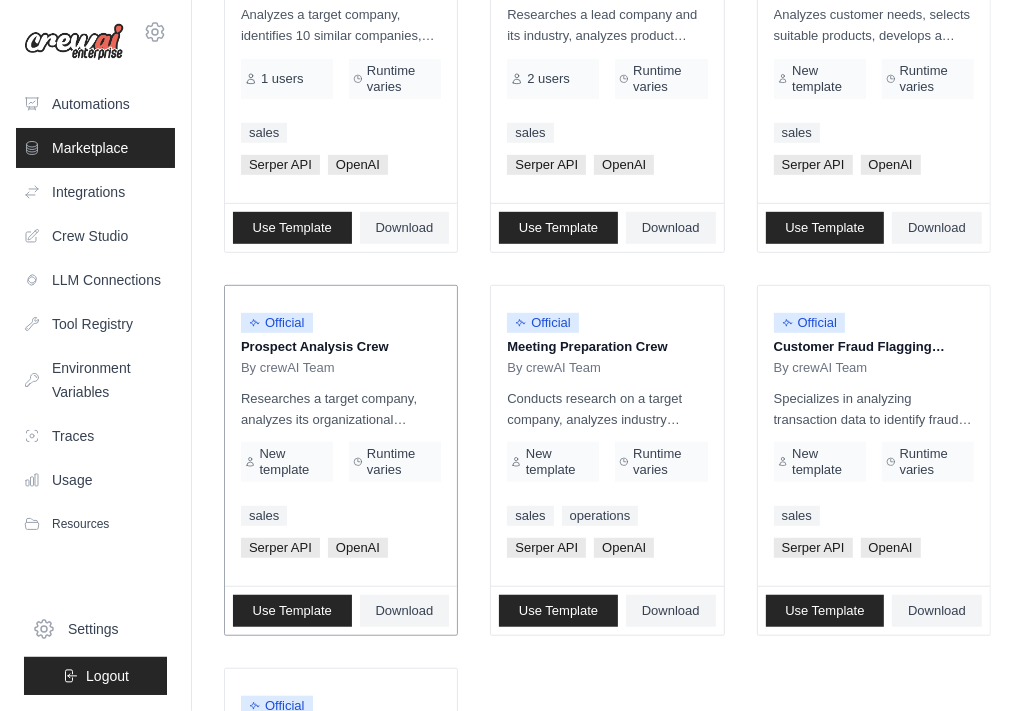 scroll, scrollTop: 754, scrollLeft: 0, axis: vertical 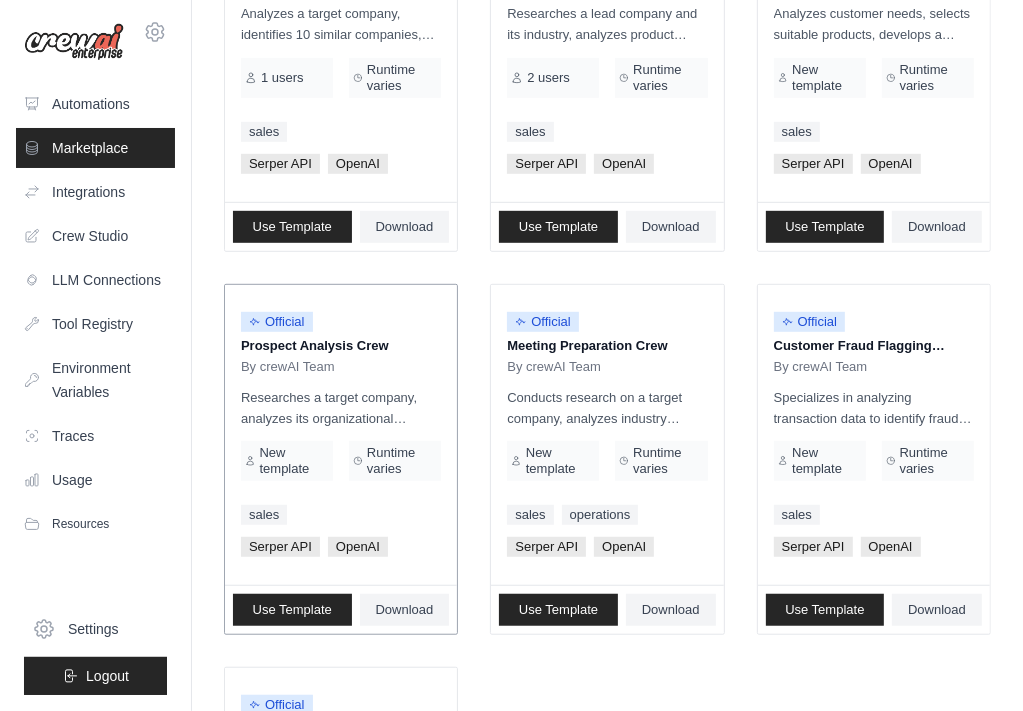 click on "By
crewAI Team" at bounding box center (341, 367) 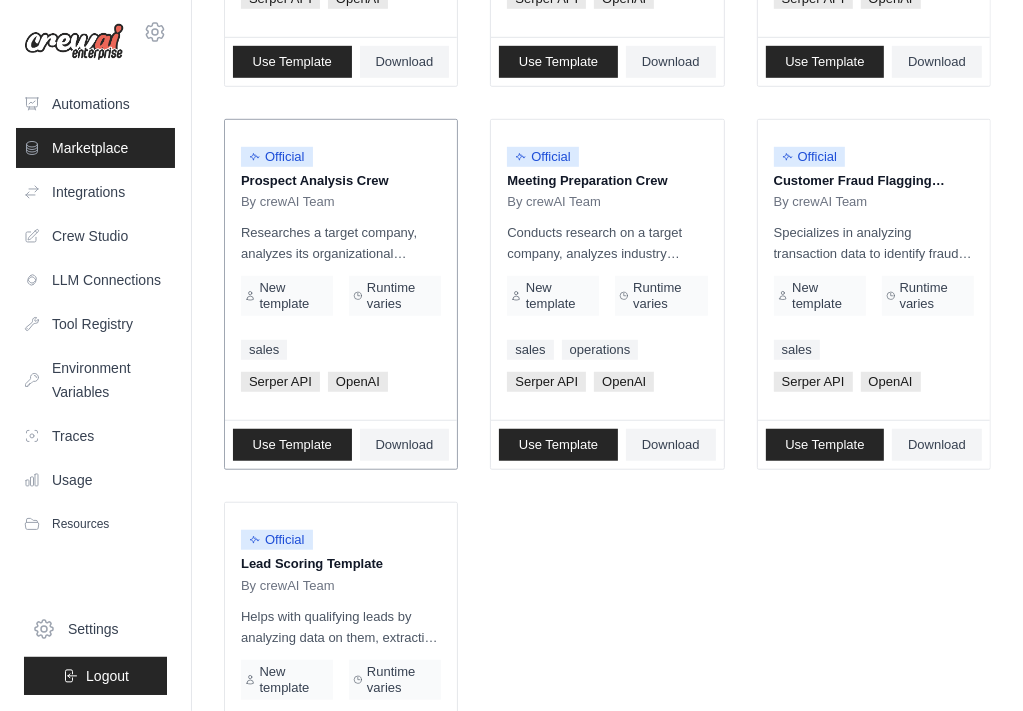 scroll, scrollTop: 918, scrollLeft: 0, axis: vertical 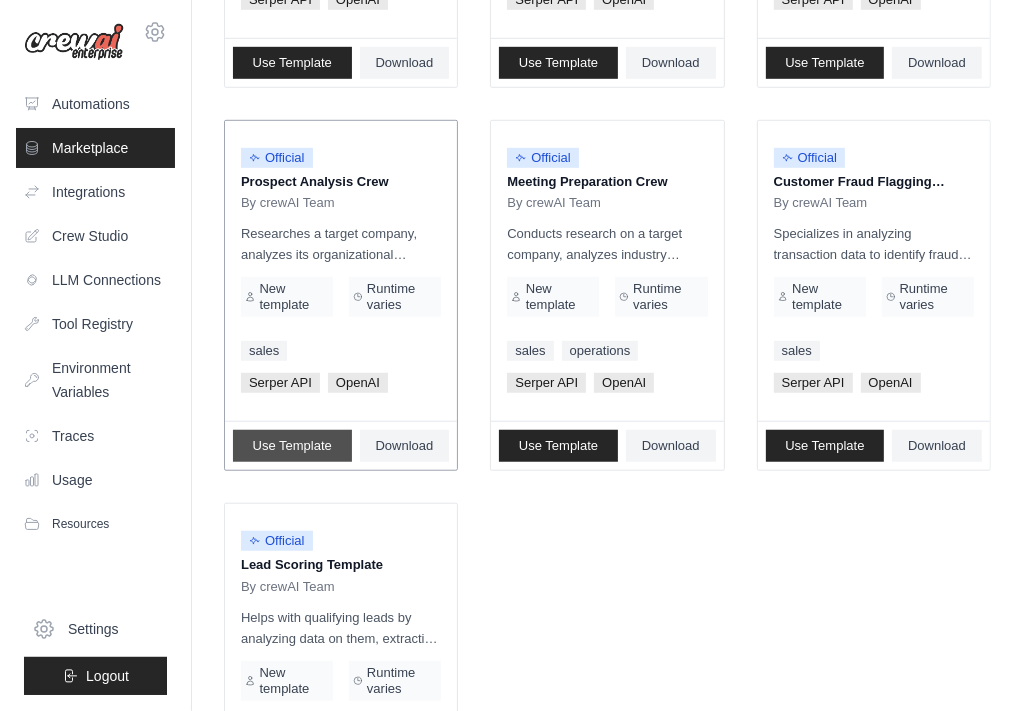 click on "Use Template" at bounding box center (292, 446) 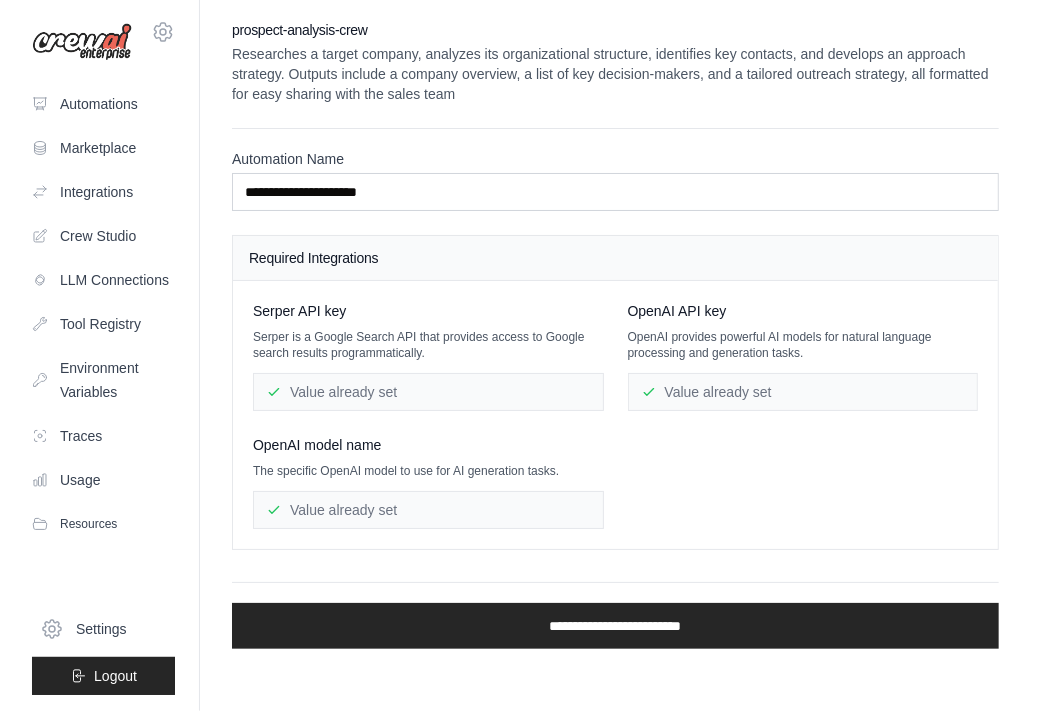 scroll, scrollTop: 0, scrollLeft: 0, axis: both 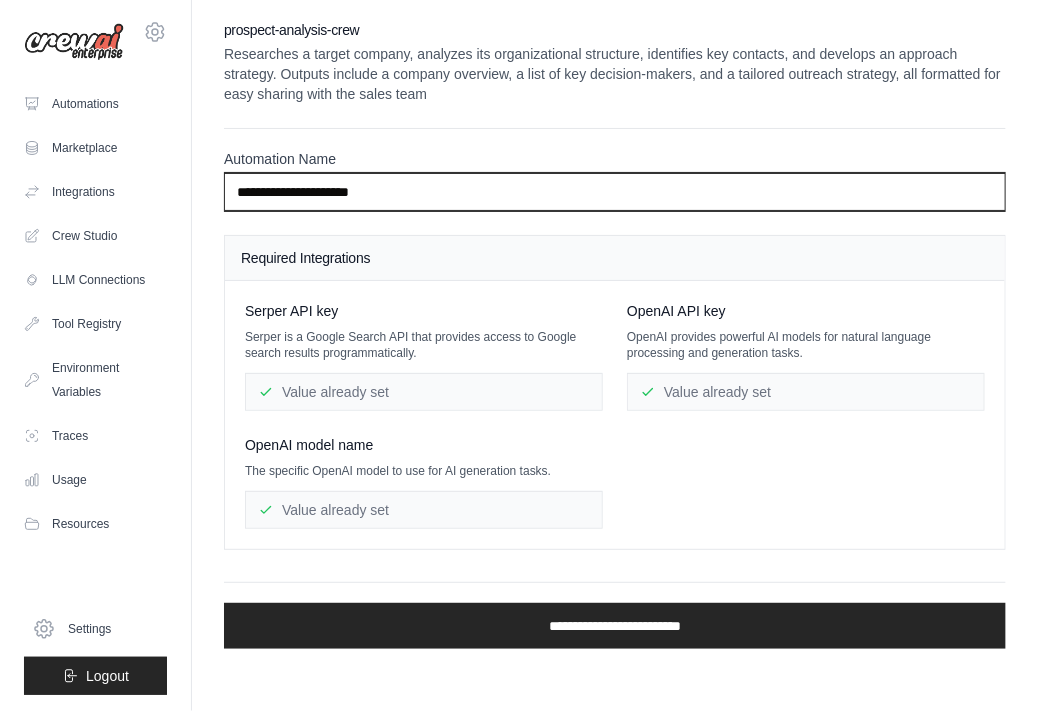 drag, startPoint x: 394, startPoint y: 191, endPoint x: 420, endPoint y: 182, distance: 27.513634 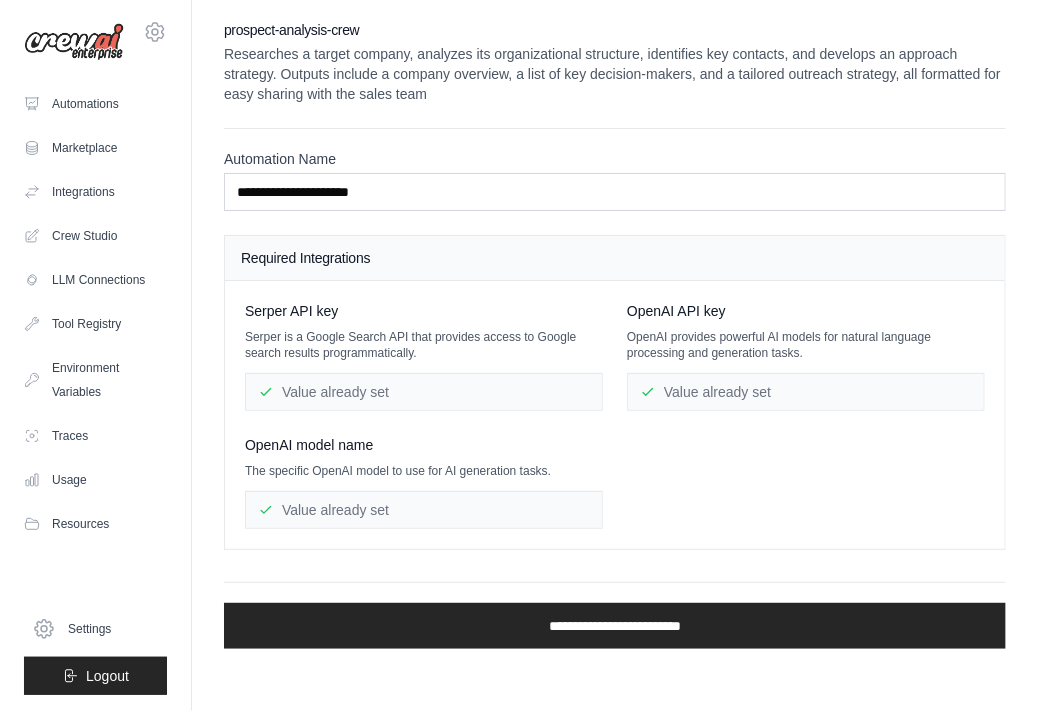 click on "Researches a target company, analyzes its organizational structure, identifies key contacts, and develops an approach strategy. Outputs include a company overview, a list of key decision-makers, and a tailored outreach strategy, all formatted for easy sharing with the sales team" at bounding box center (615, 74) 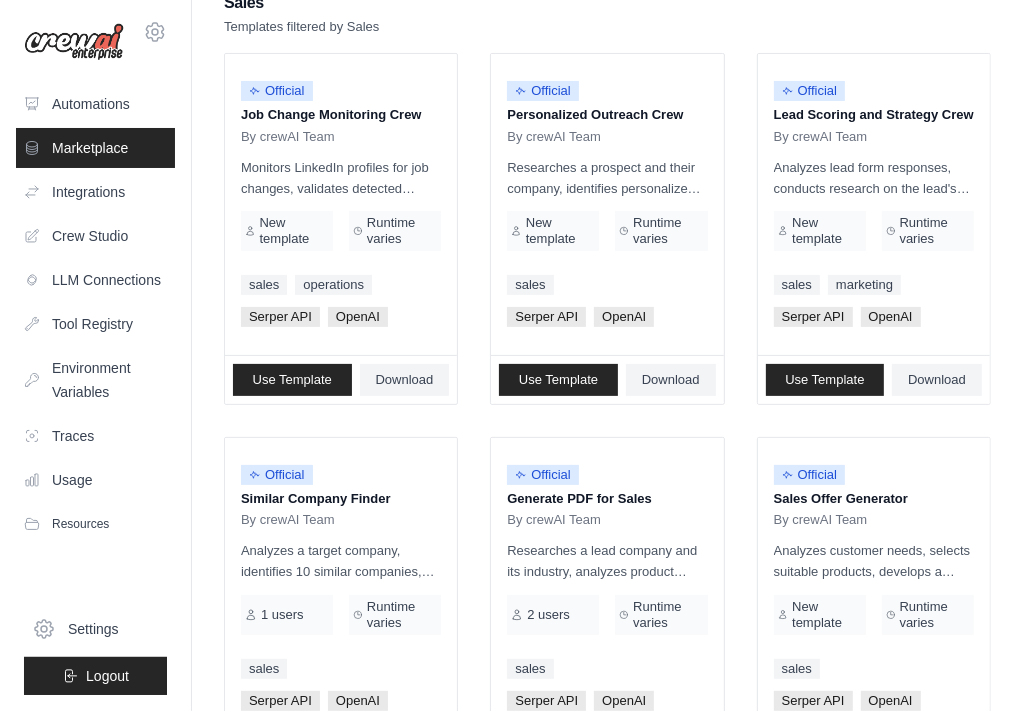 scroll, scrollTop: 202, scrollLeft: 0, axis: vertical 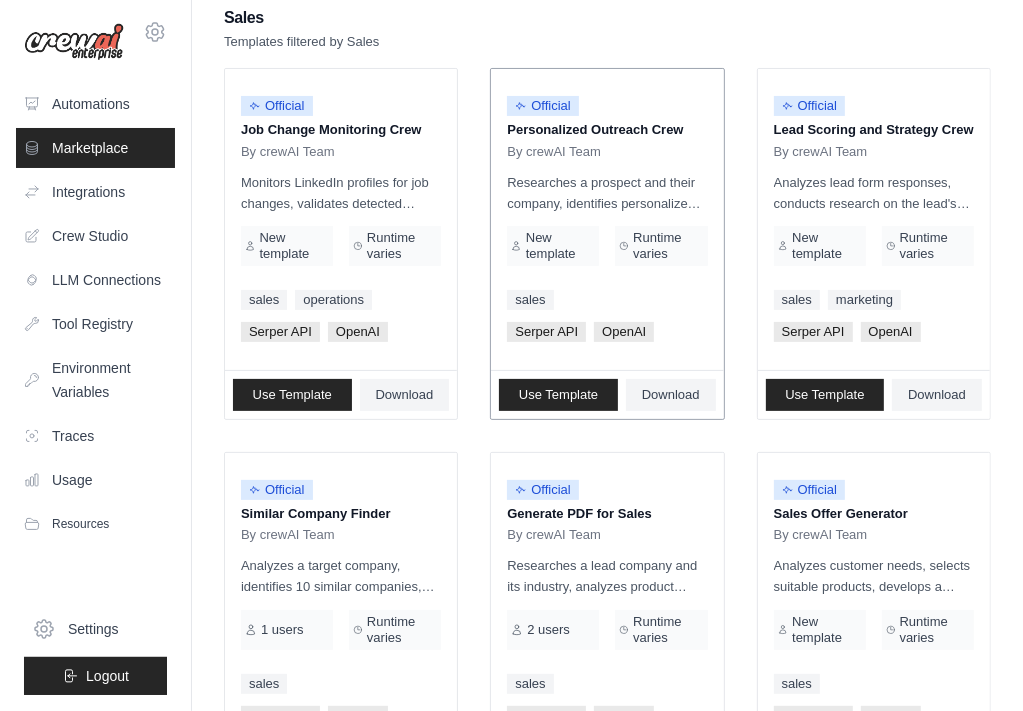 click on "Researches a prospect and their company, identifies personalized content angles, and crafts a tailored email. Outputs include a detailed dossier on the prospect, personalized talking points, and a professionally written email that effectively connects the prospect's needs with the benefits of the product." at bounding box center [607, 193] 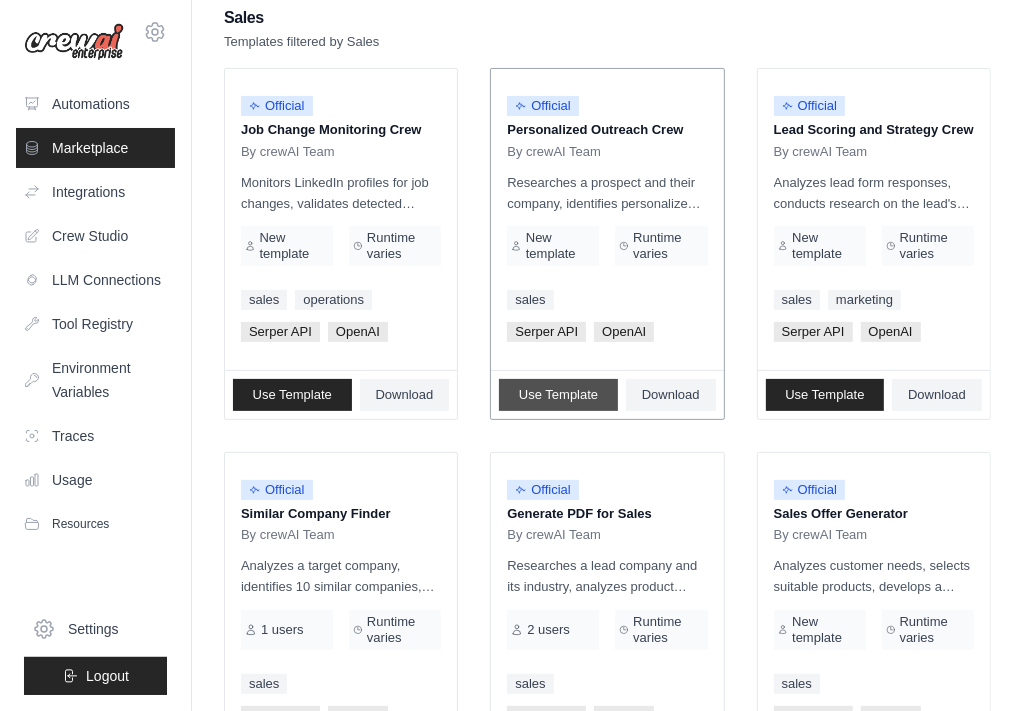 click on "Use Template" at bounding box center [558, 395] 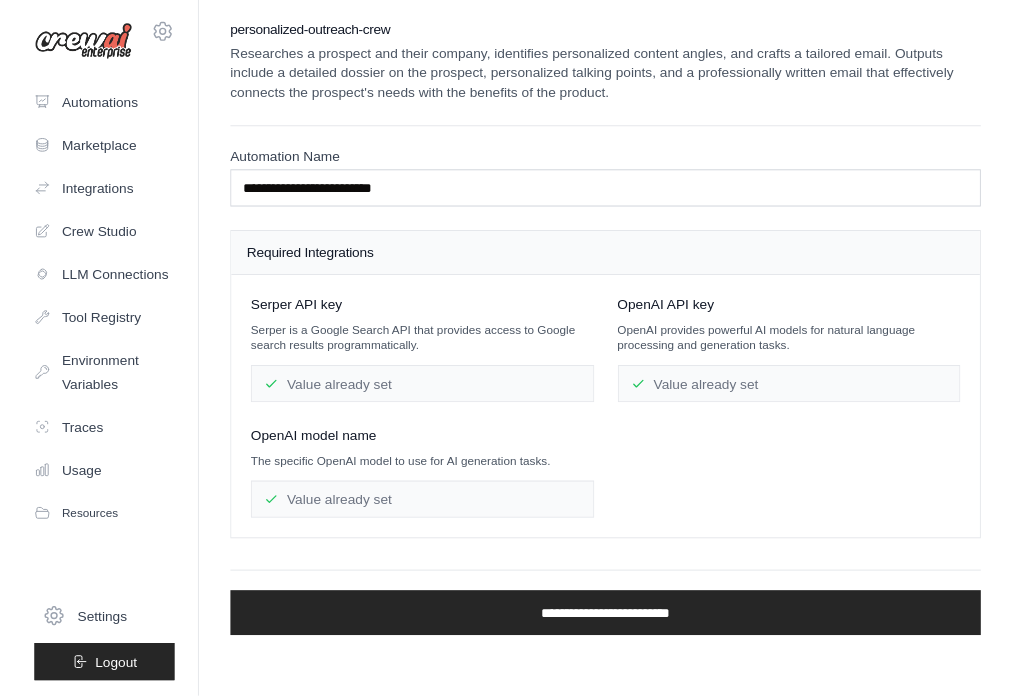 scroll, scrollTop: 0, scrollLeft: 0, axis: both 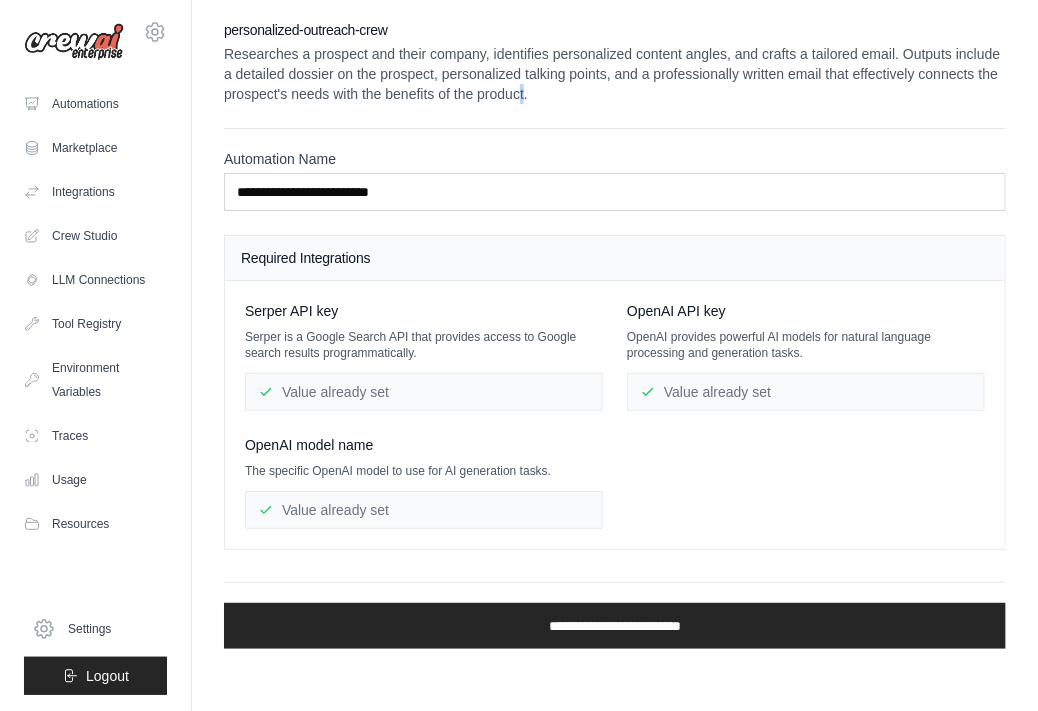 drag, startPoint x: 503, startPoint y: 223, endPoint x: 523, endPoint y: 85, distance: 139.44174 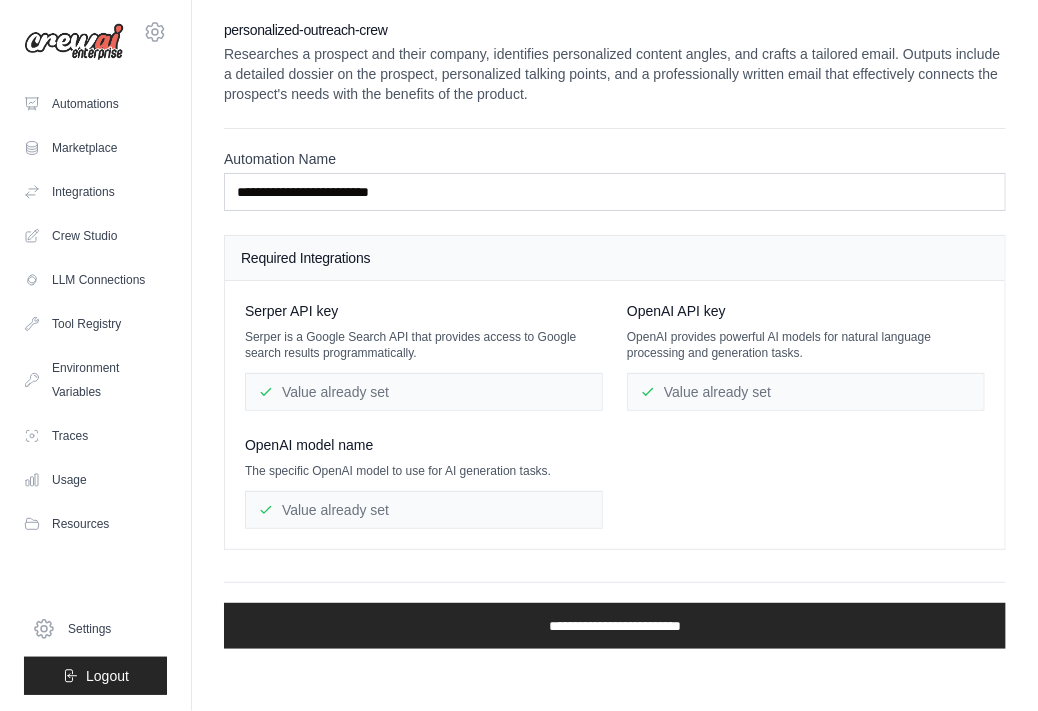 drag, startPoint x: 523, startPoint y: 85, endPoint x: 806, endPoint y: 82, distance: 283.0159 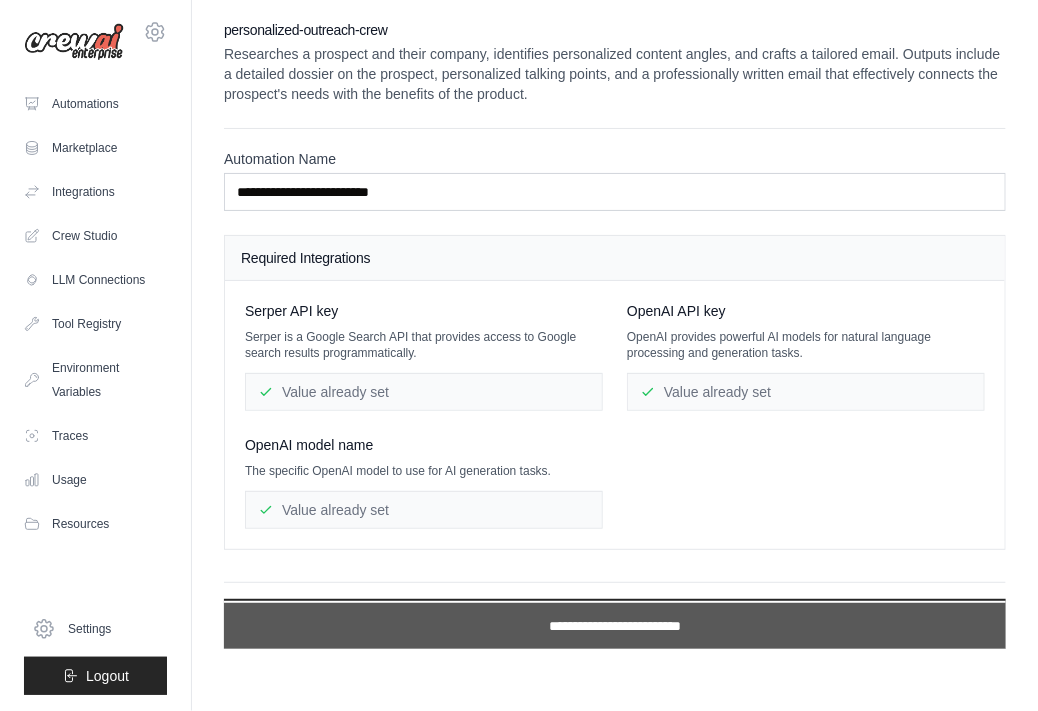 click on "**********" at bounding box center [615, 626] 